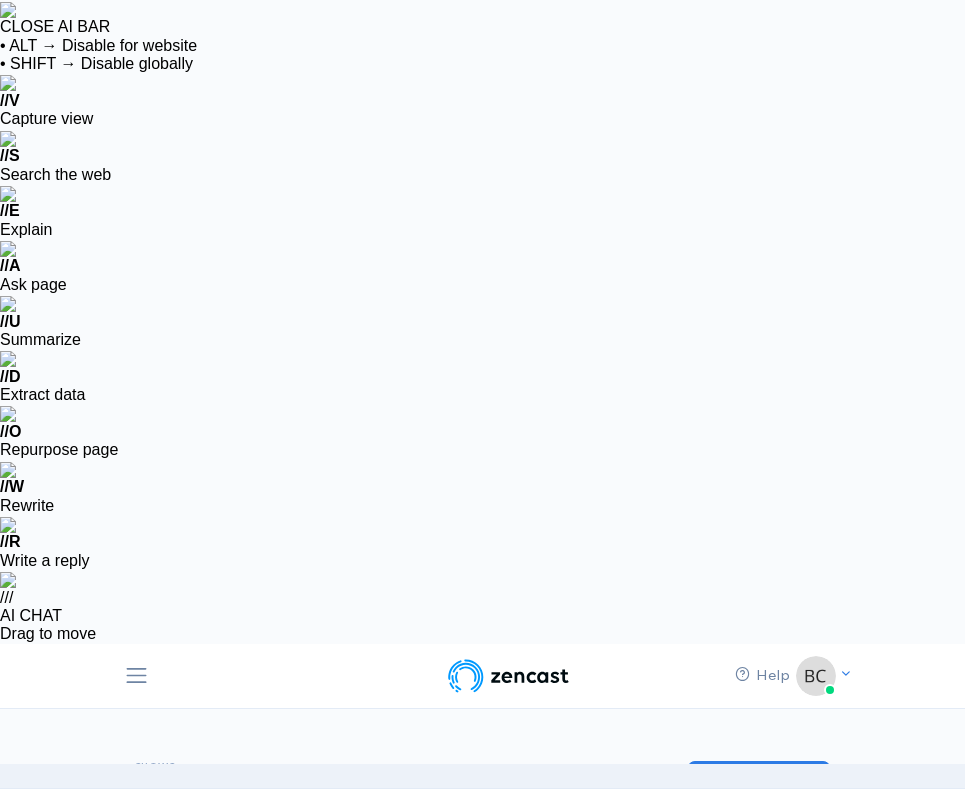 scroll, scrollTop: 0, scrollLeft: 0, axis: both 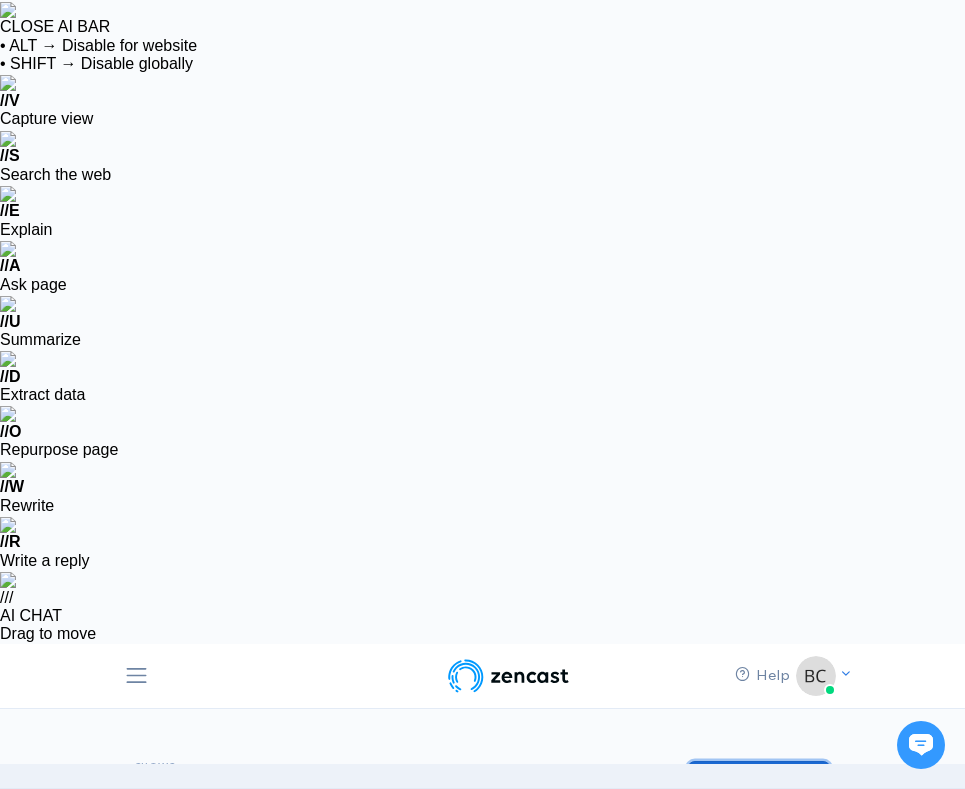 click on "Add a show" at bounding box center (759, 785) 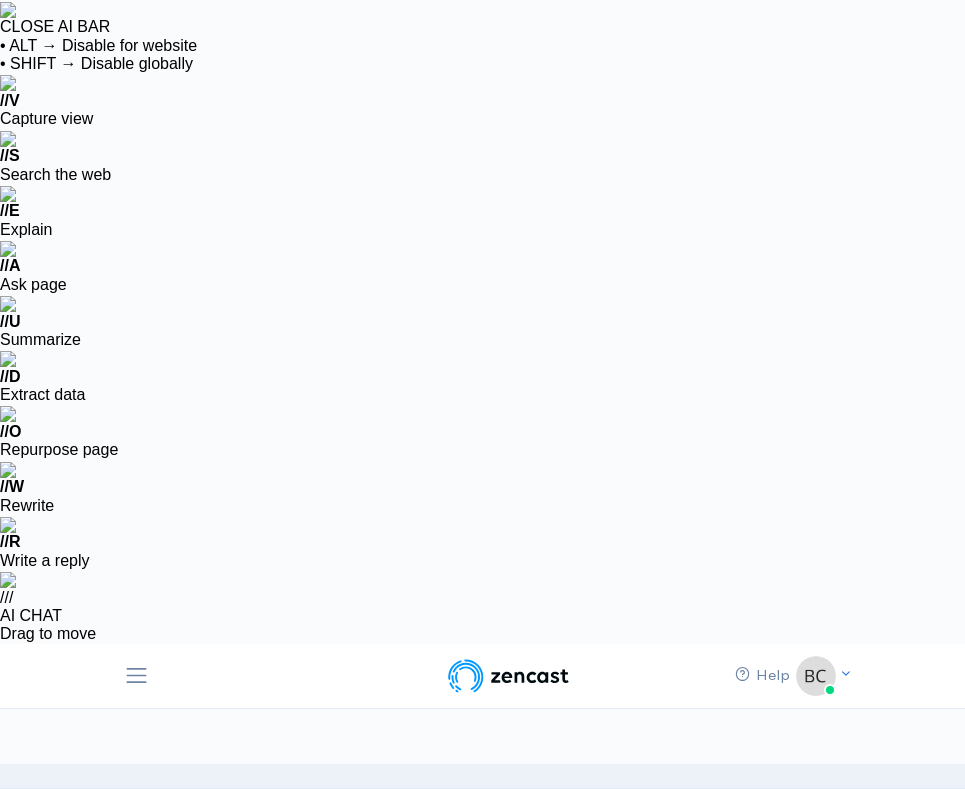 scroll, scrollTop: 0, scrollLeft: 0, axis: both 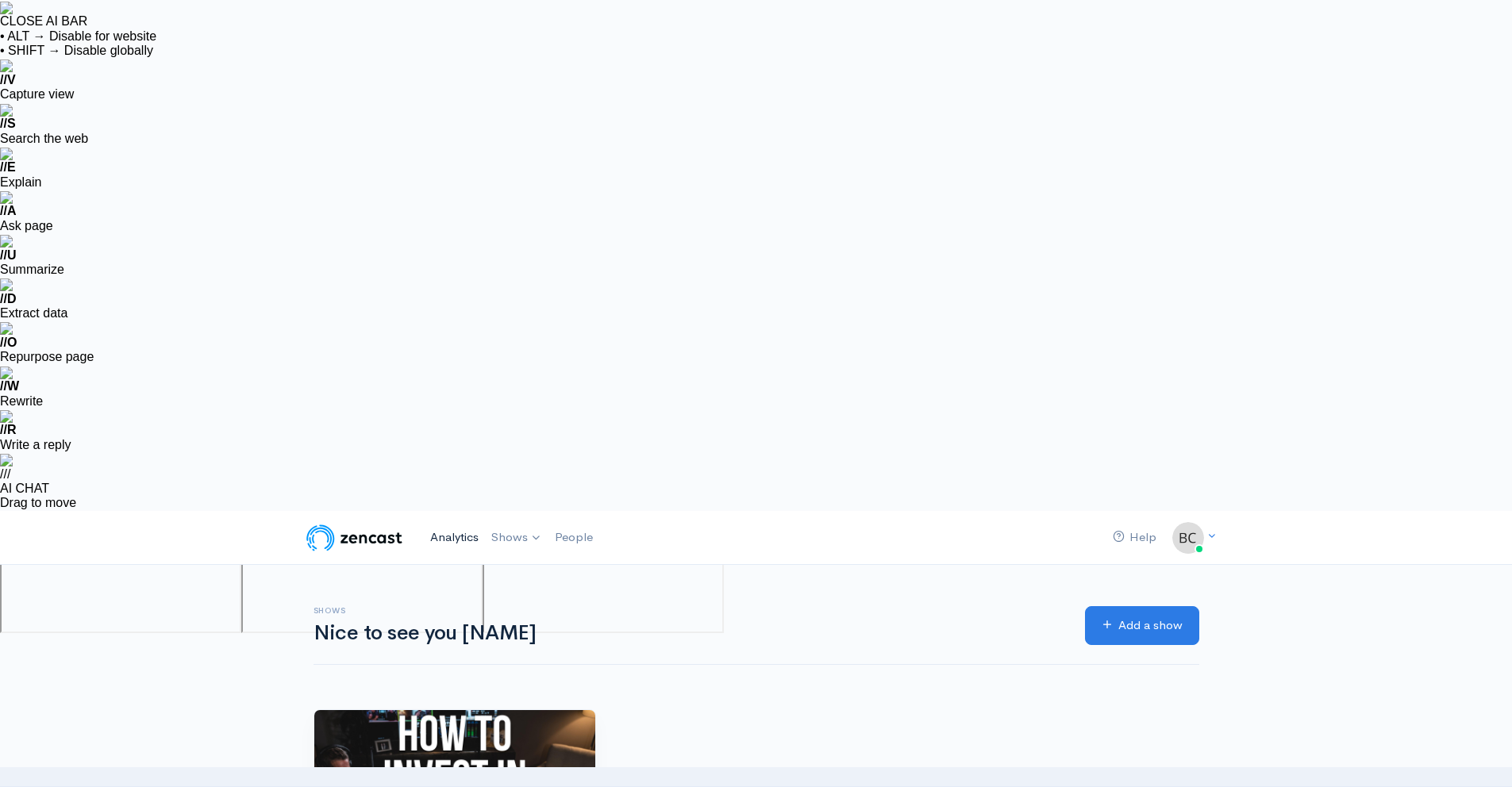 click on "Analytics" at bounding box center [454, 537] 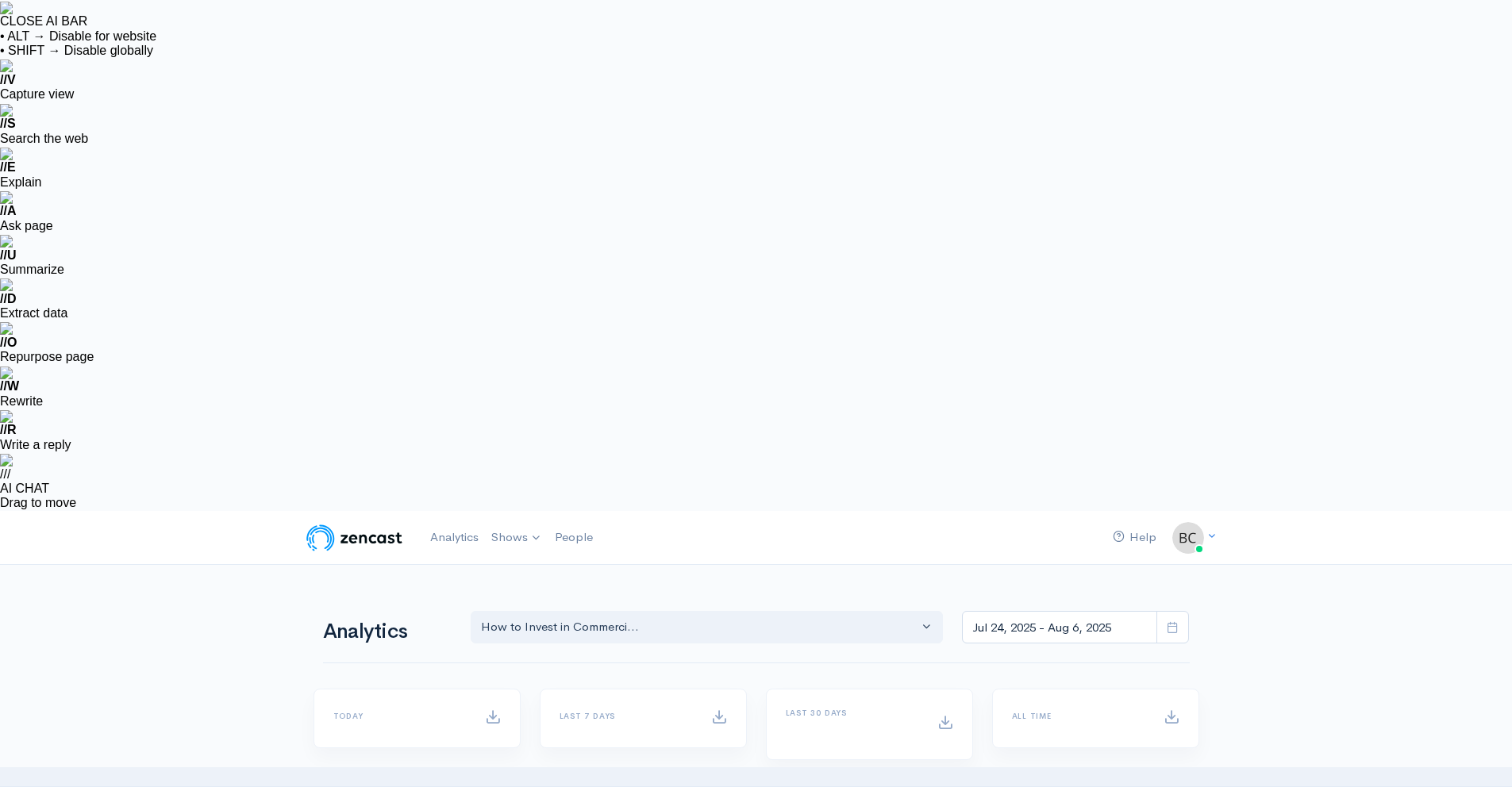 click on "Shows" at bounding box center [517, 538] 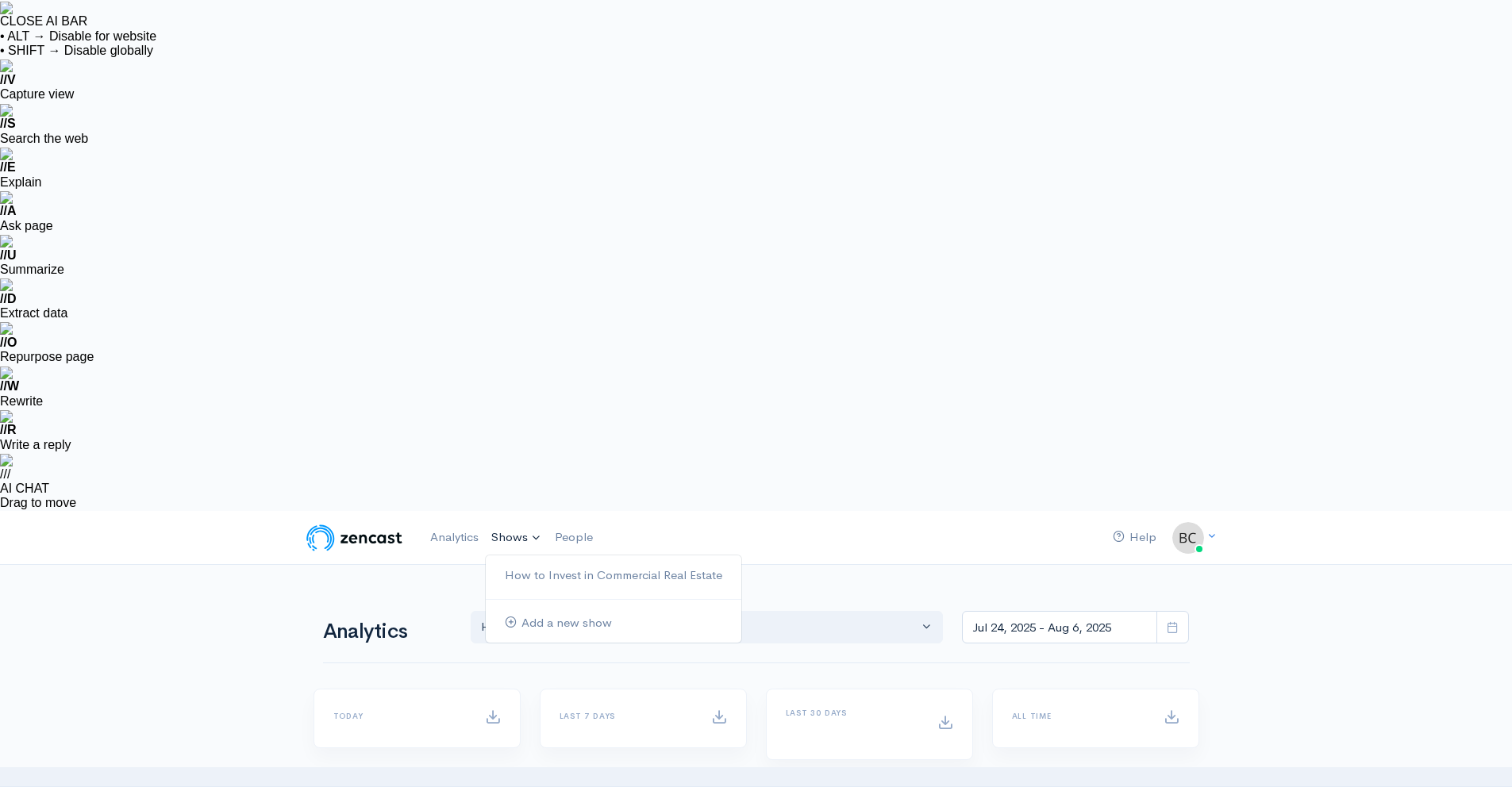 scroll, scrollTop: 0, scrollLeft: 0, axis: both 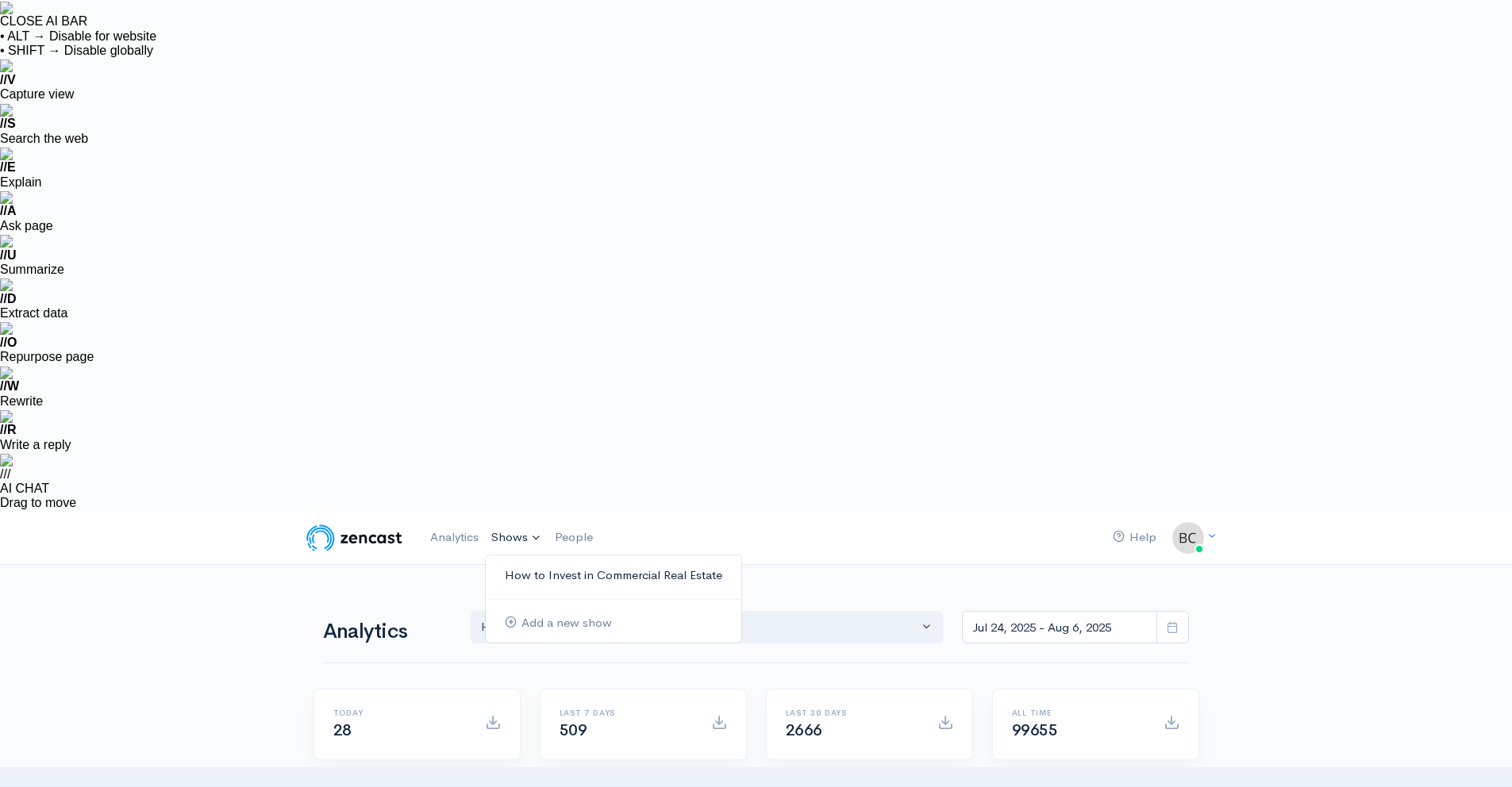click on "How to Invest in Commercial Real Estate" at bounding box center [614, 575] 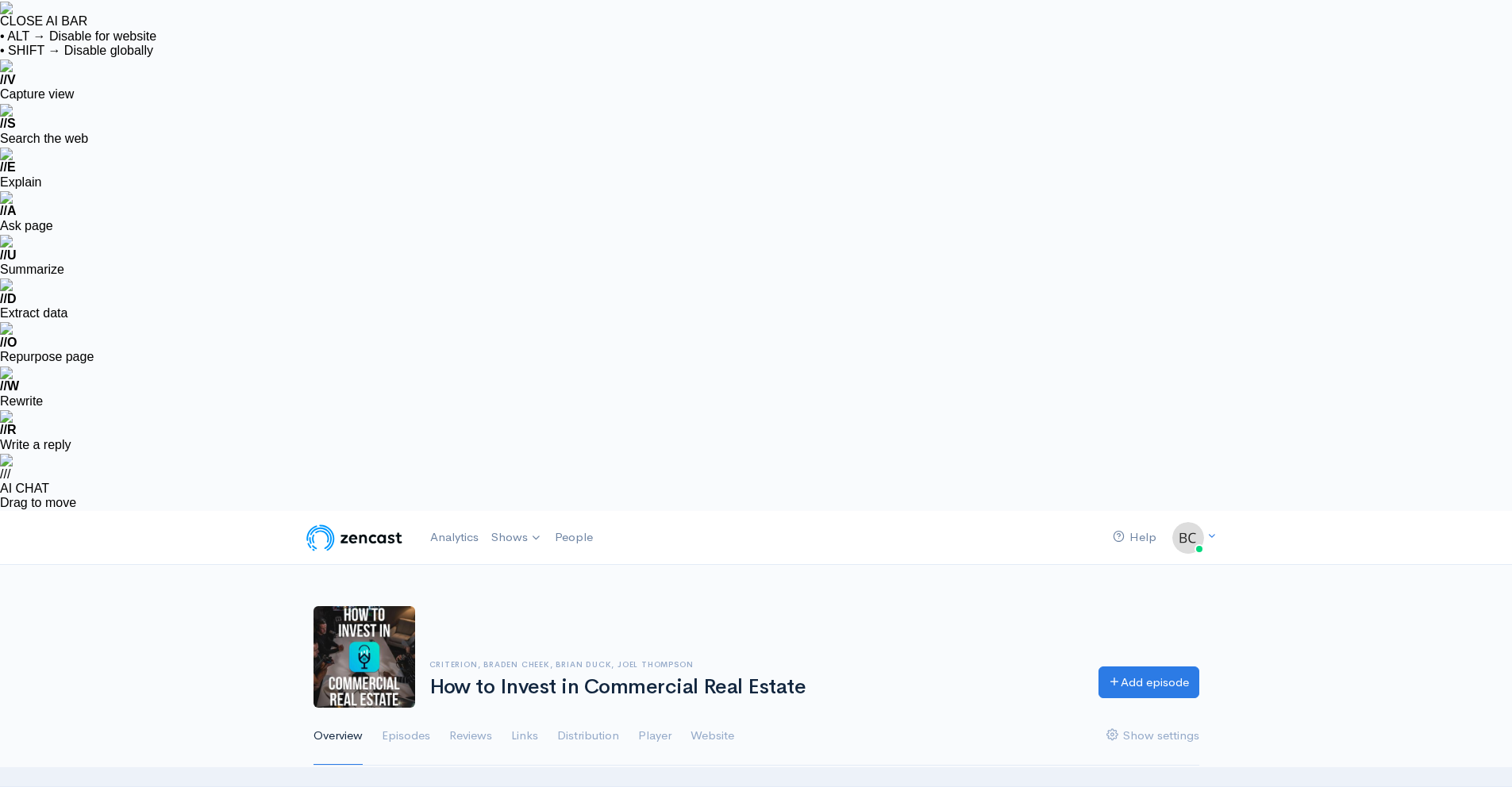 scroll, scrollTop: 0, scrollLeft: 0, axis: both 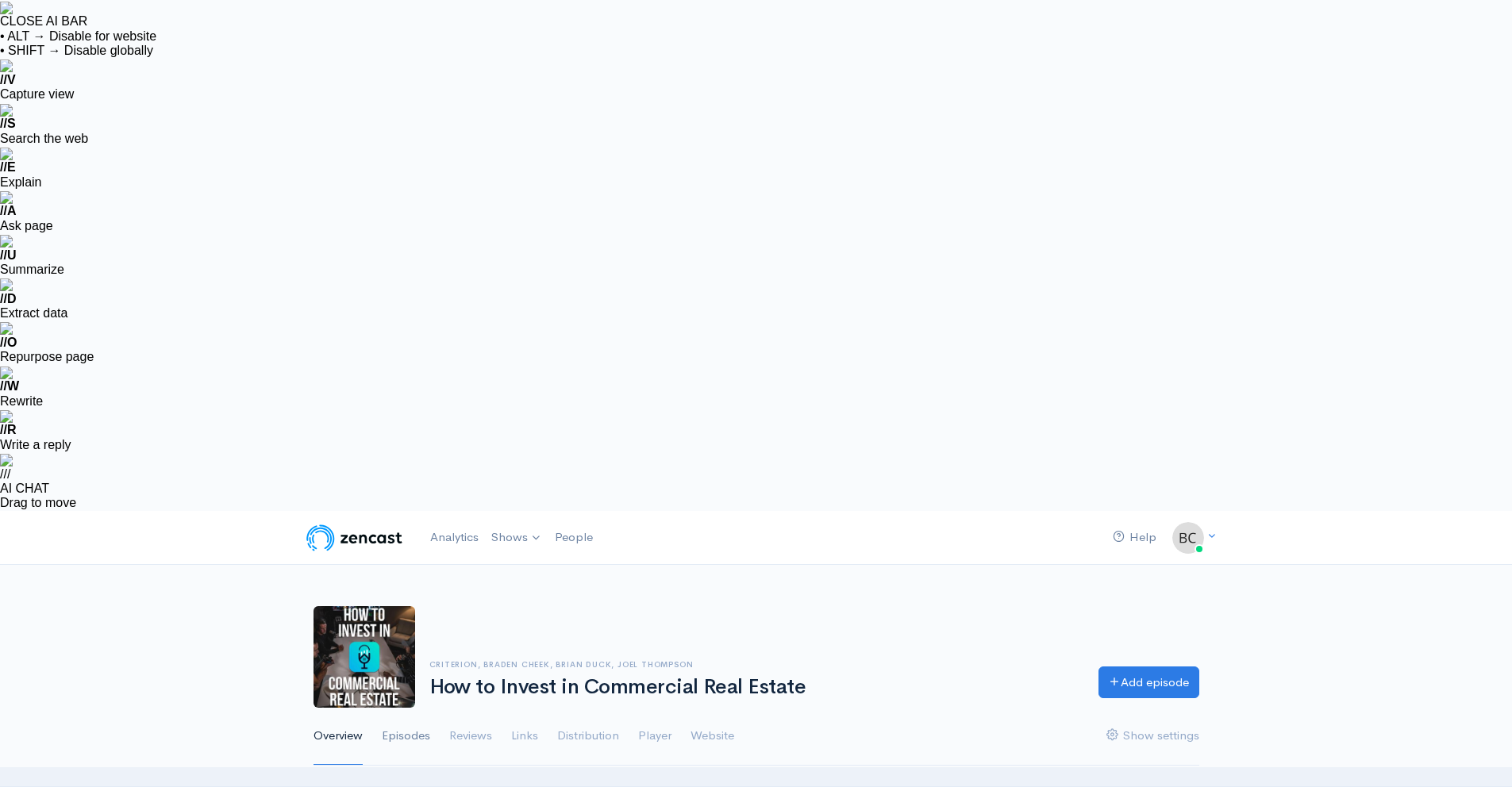 click on "Episodes" at bounding box center (406, 736) 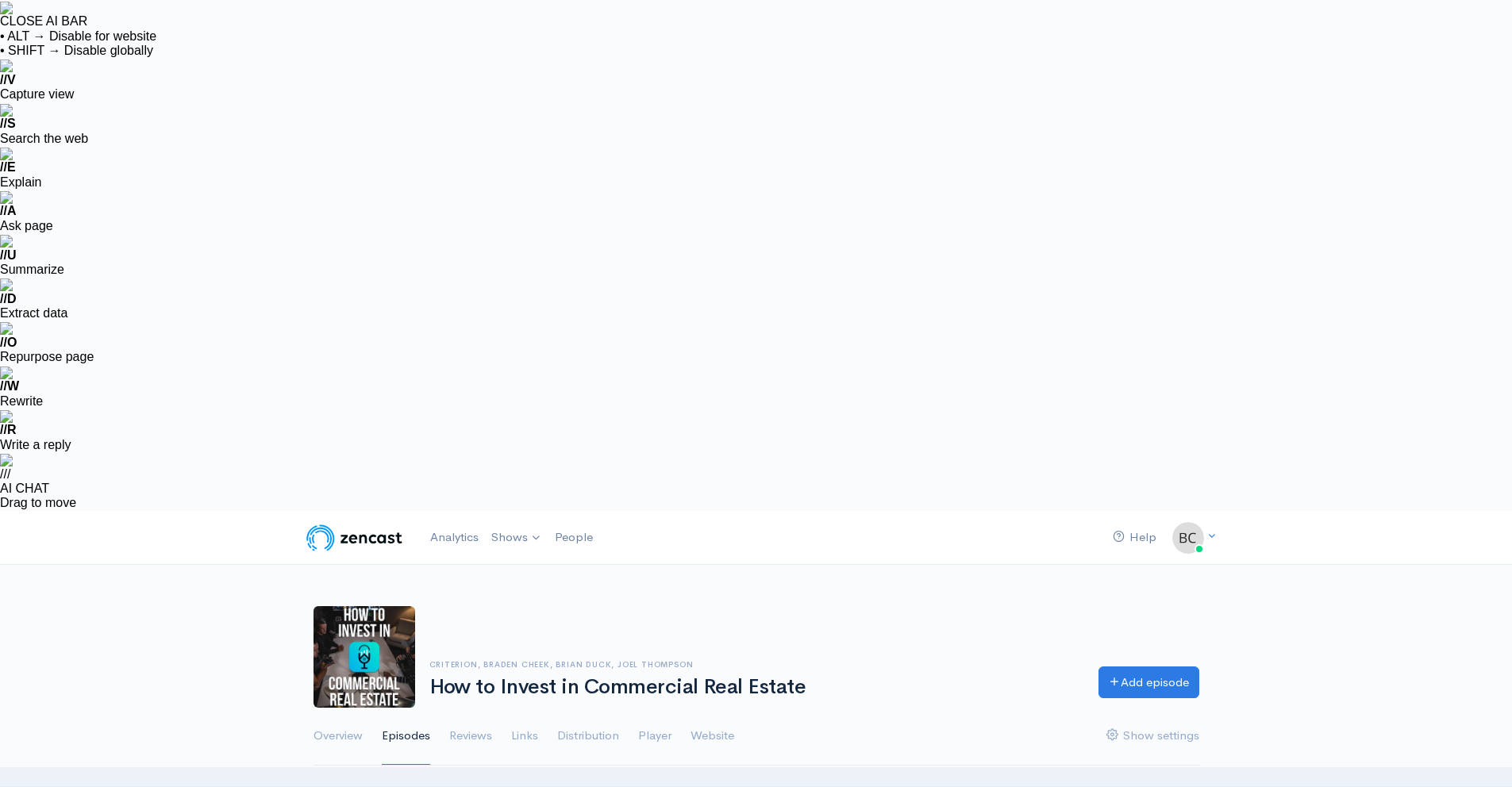scroll, scrollTop: 0, scrollLeft: 0, axis: both 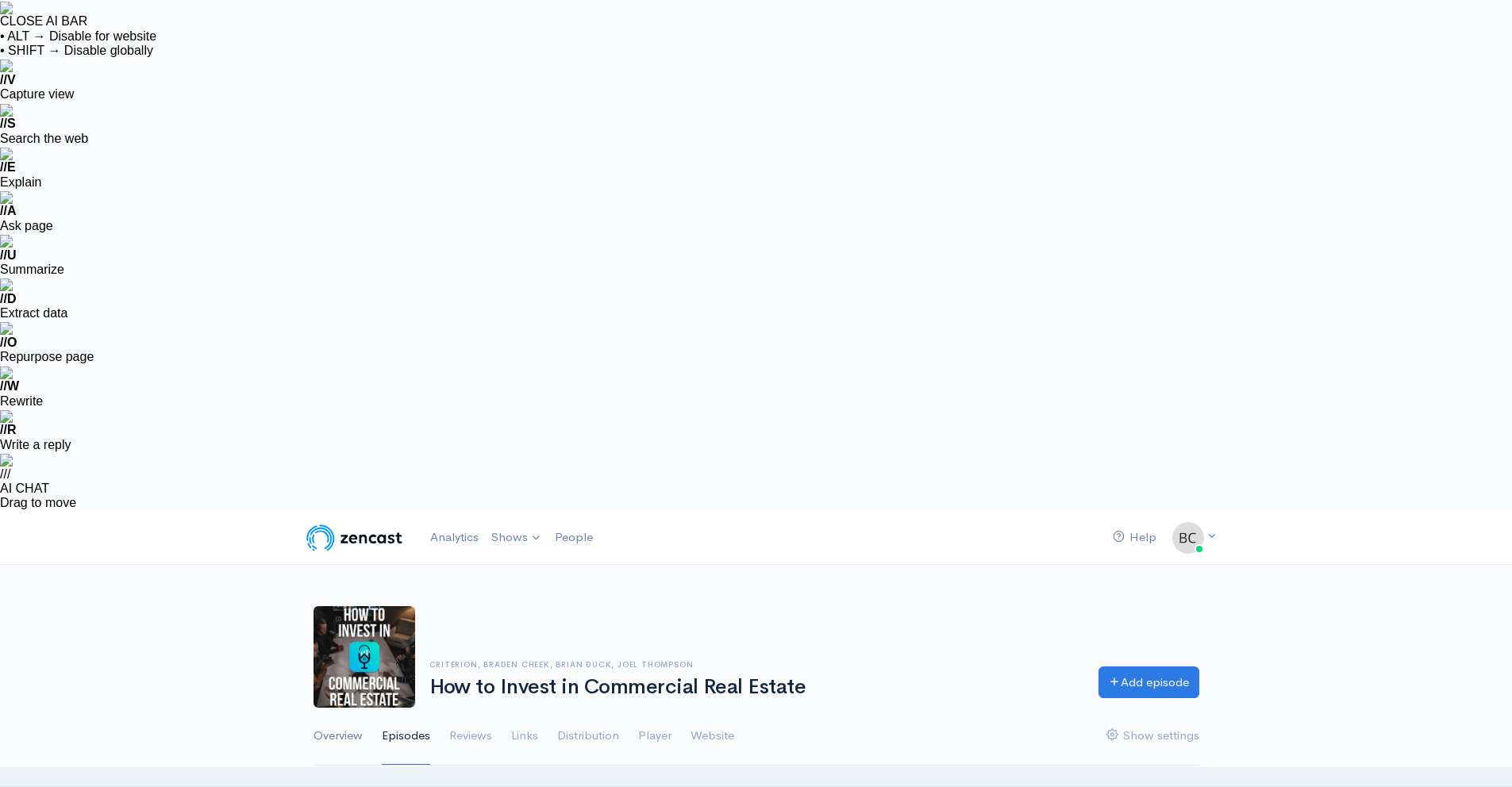 click on "Overview" at bounding box center [338, 736] 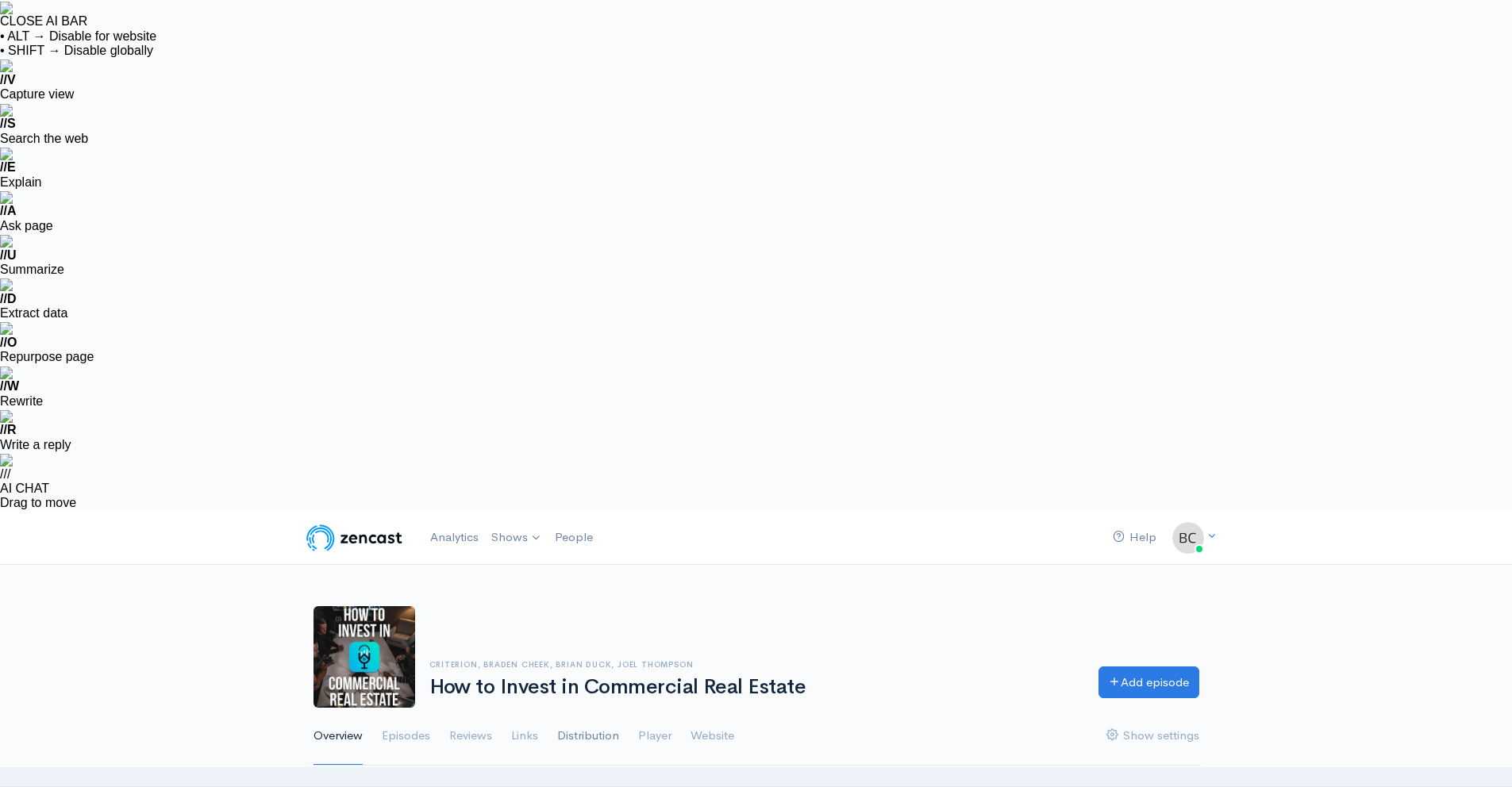 scroll, scrollTop: 0, scrollLeft: 0, axis: both 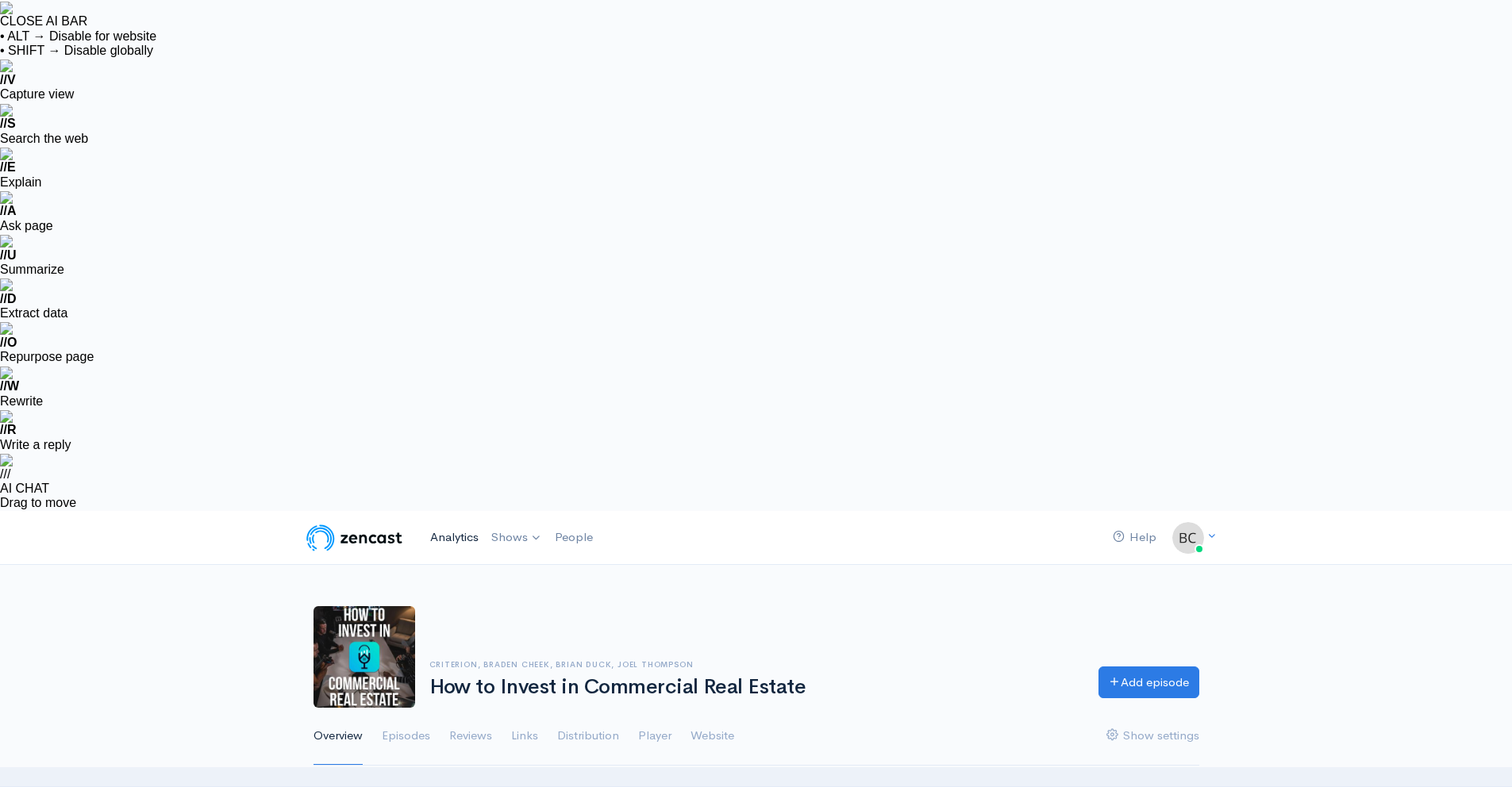 click on "Analytics" at bounding box center [454, 537] 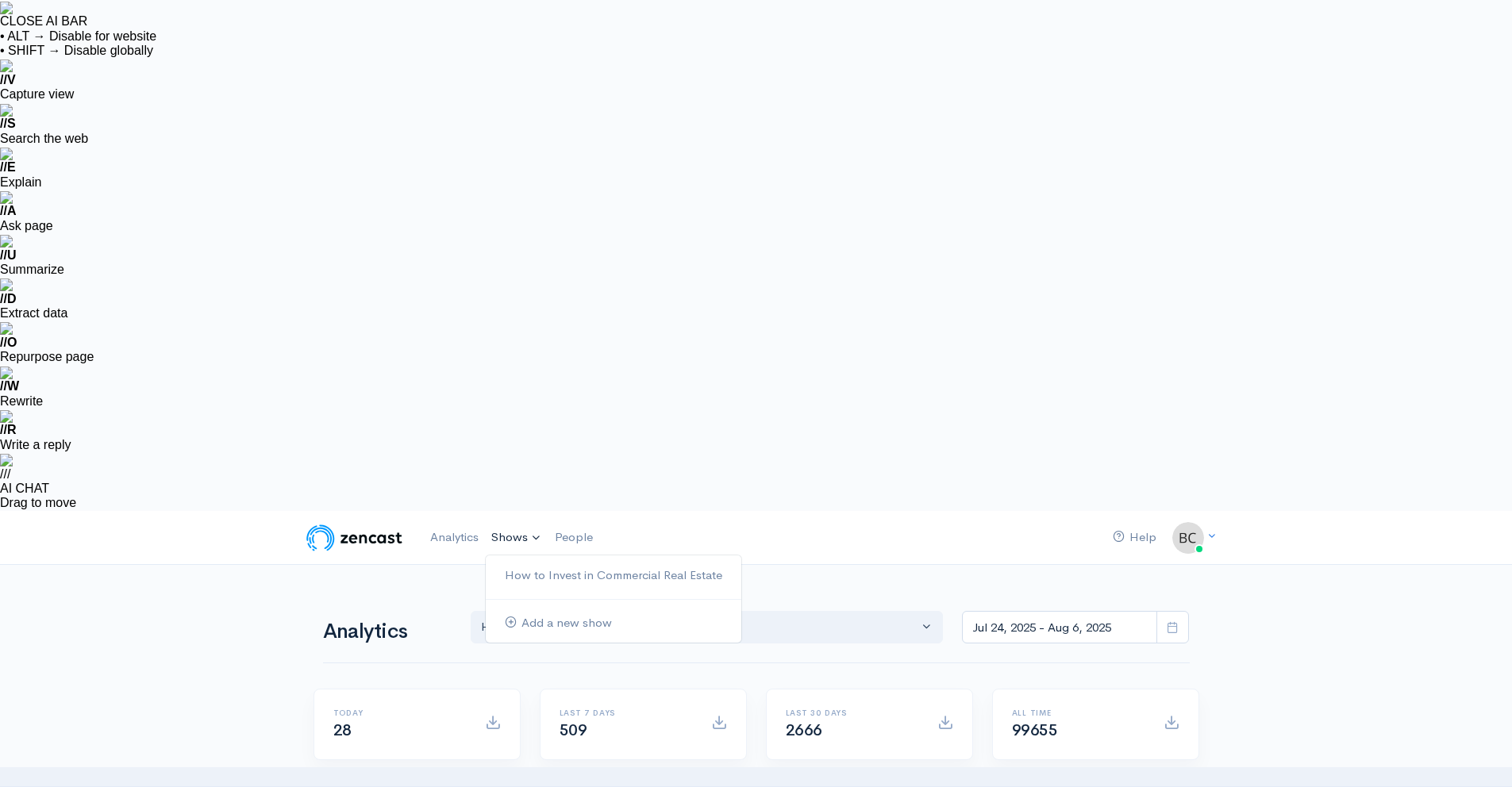 click on "Shows" at bounding box center (517, 538) 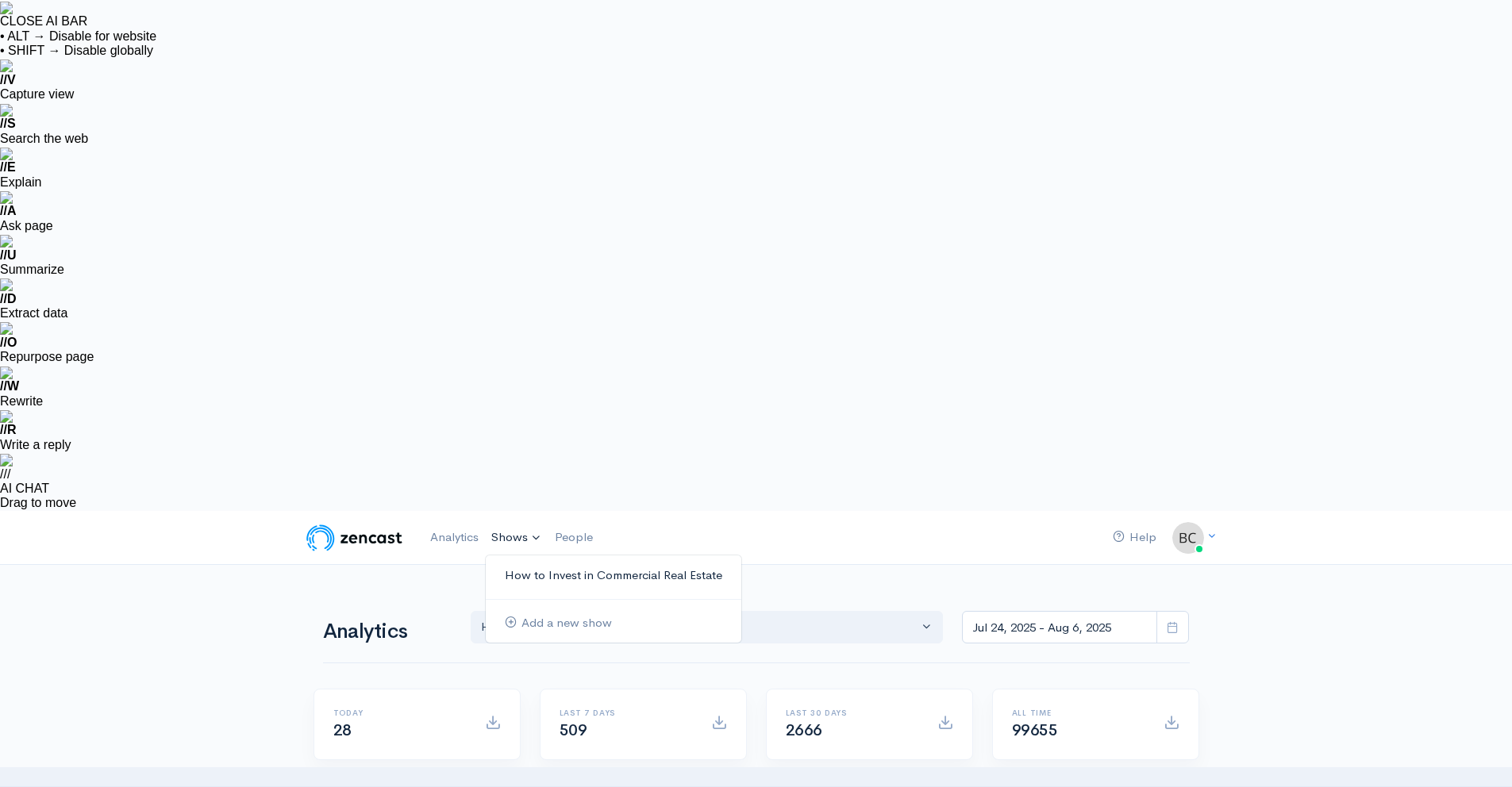 click on "How to Invest in Commercial Real Estate" at bounding box center (614, 575) 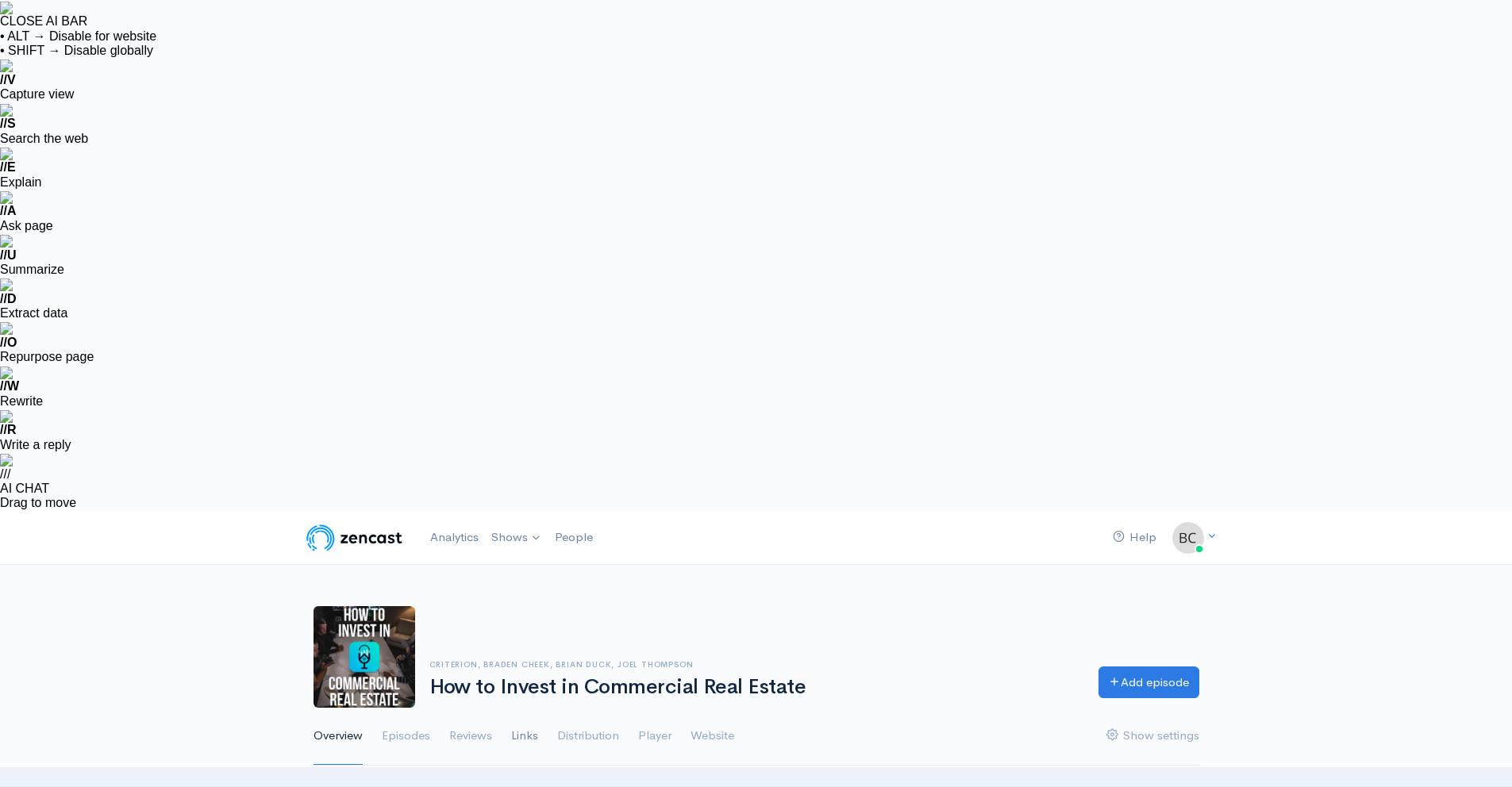 click on "Links" at bounding box center (525, 736) 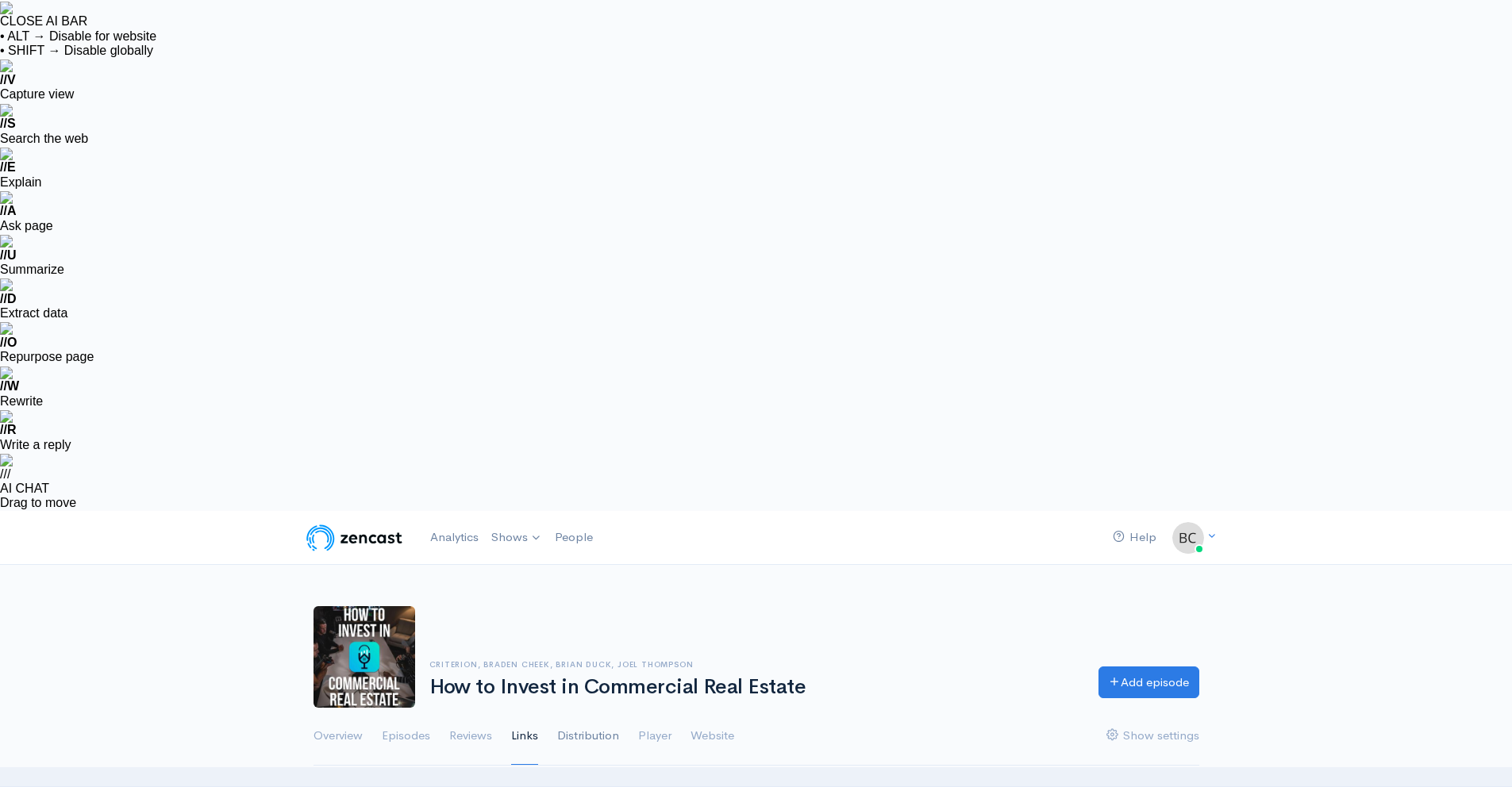 click on "Distribution" at bounding box center (588, 736) 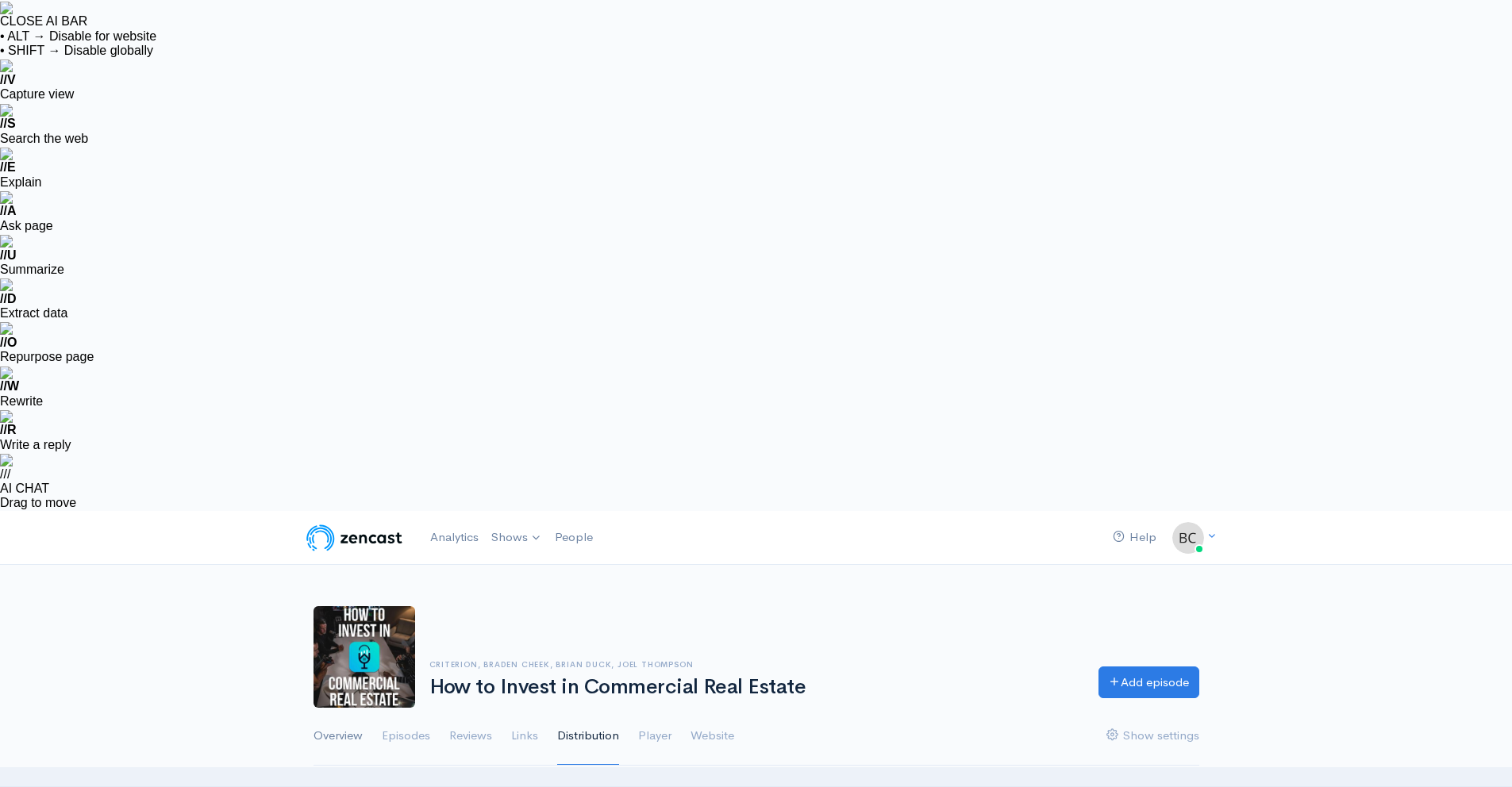 click on "Overview" at bounding box center (338, 736) 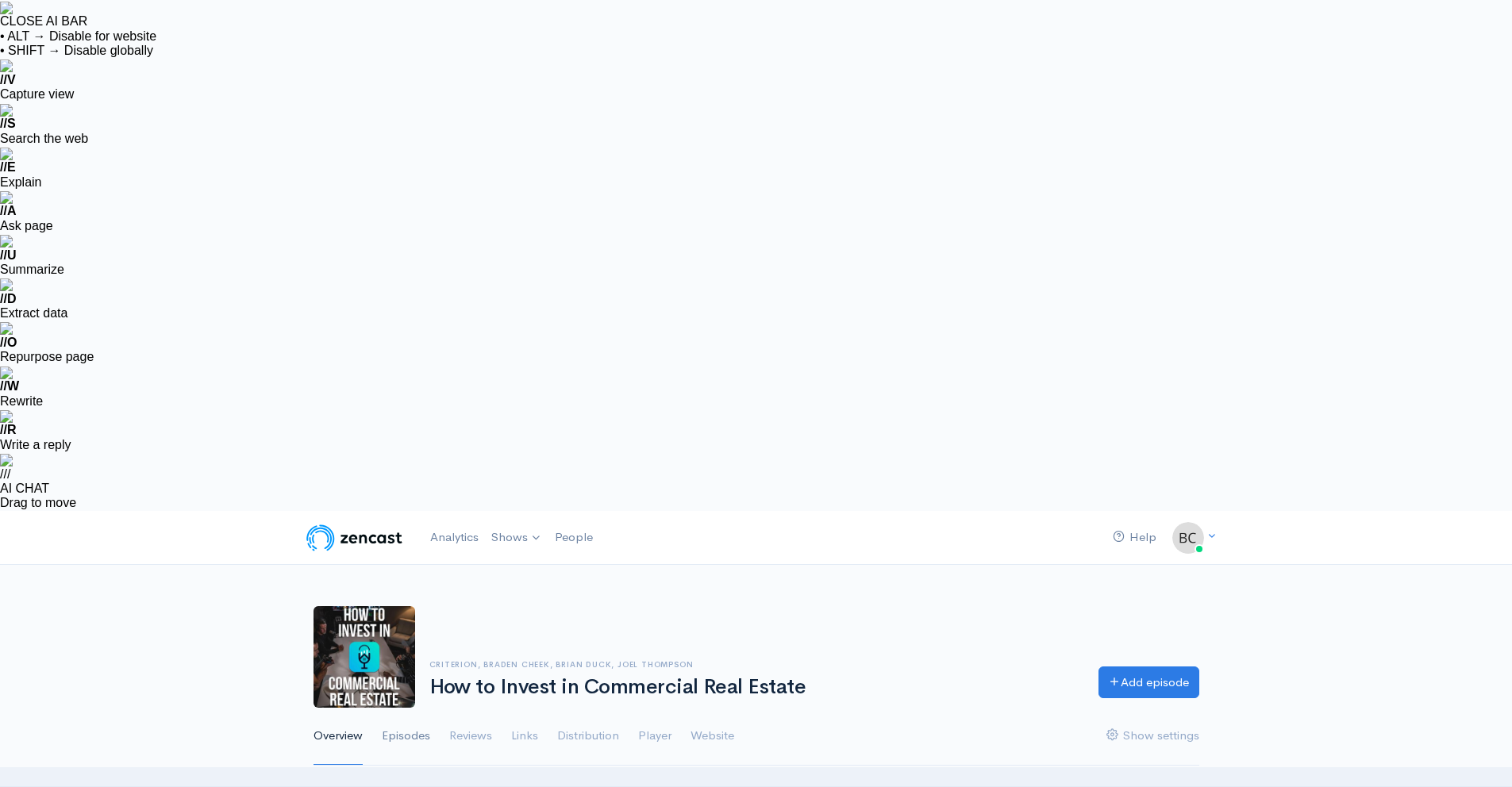 click on "Episodes" at bounding box center [406, 736] 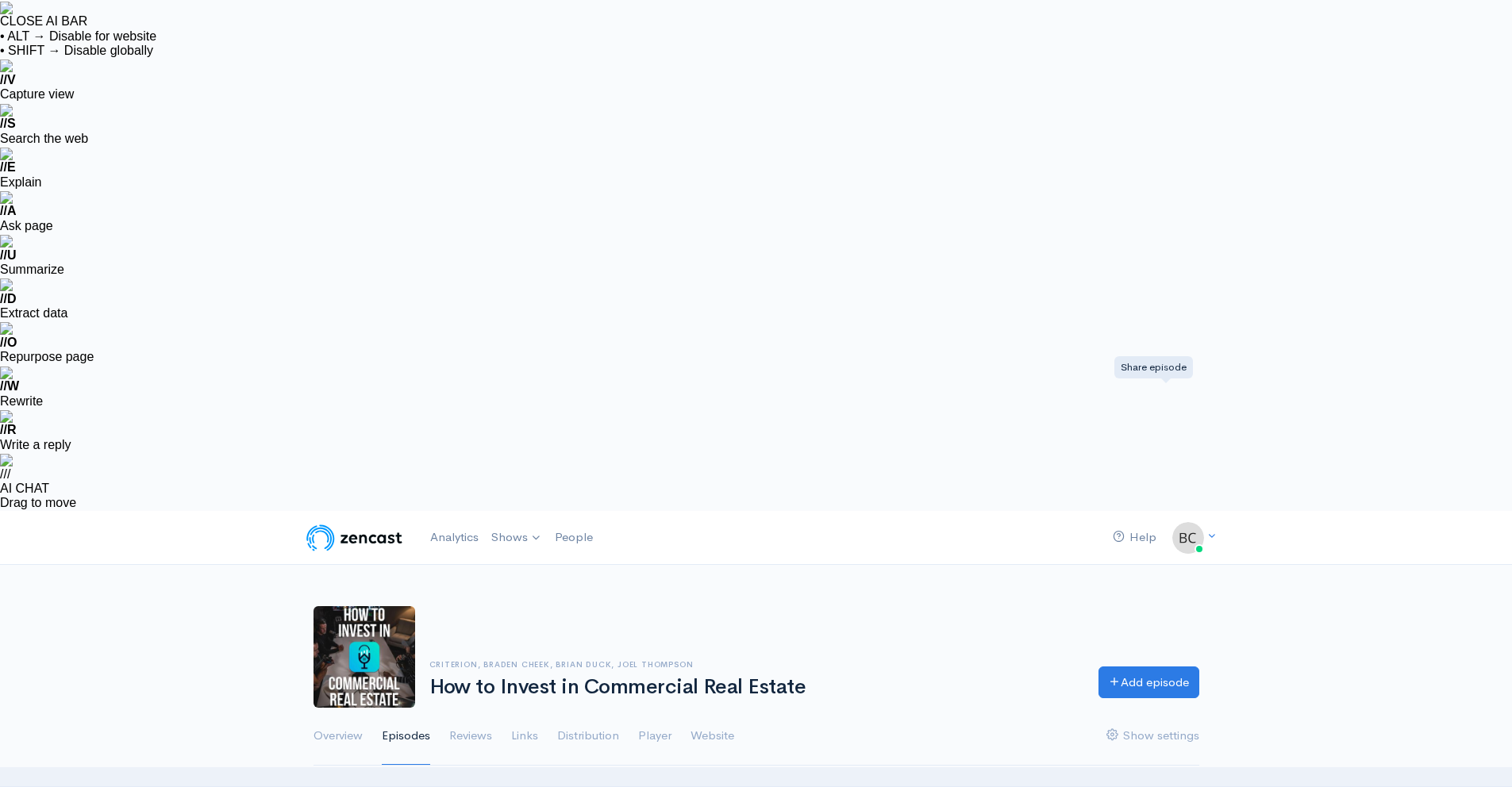 click at bounding box center (1167, 904) 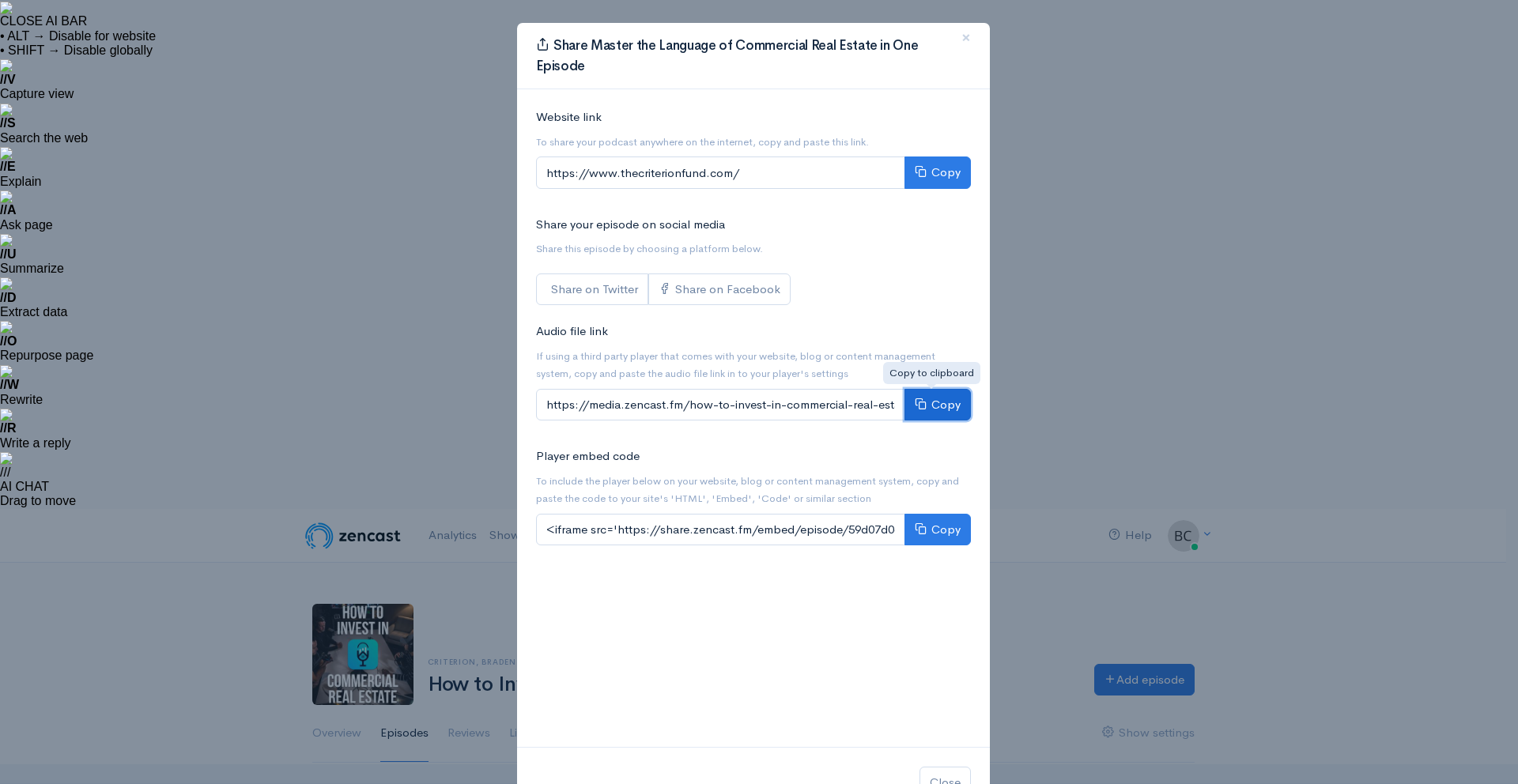 click on "Copy" at bounding box center (938, 405) 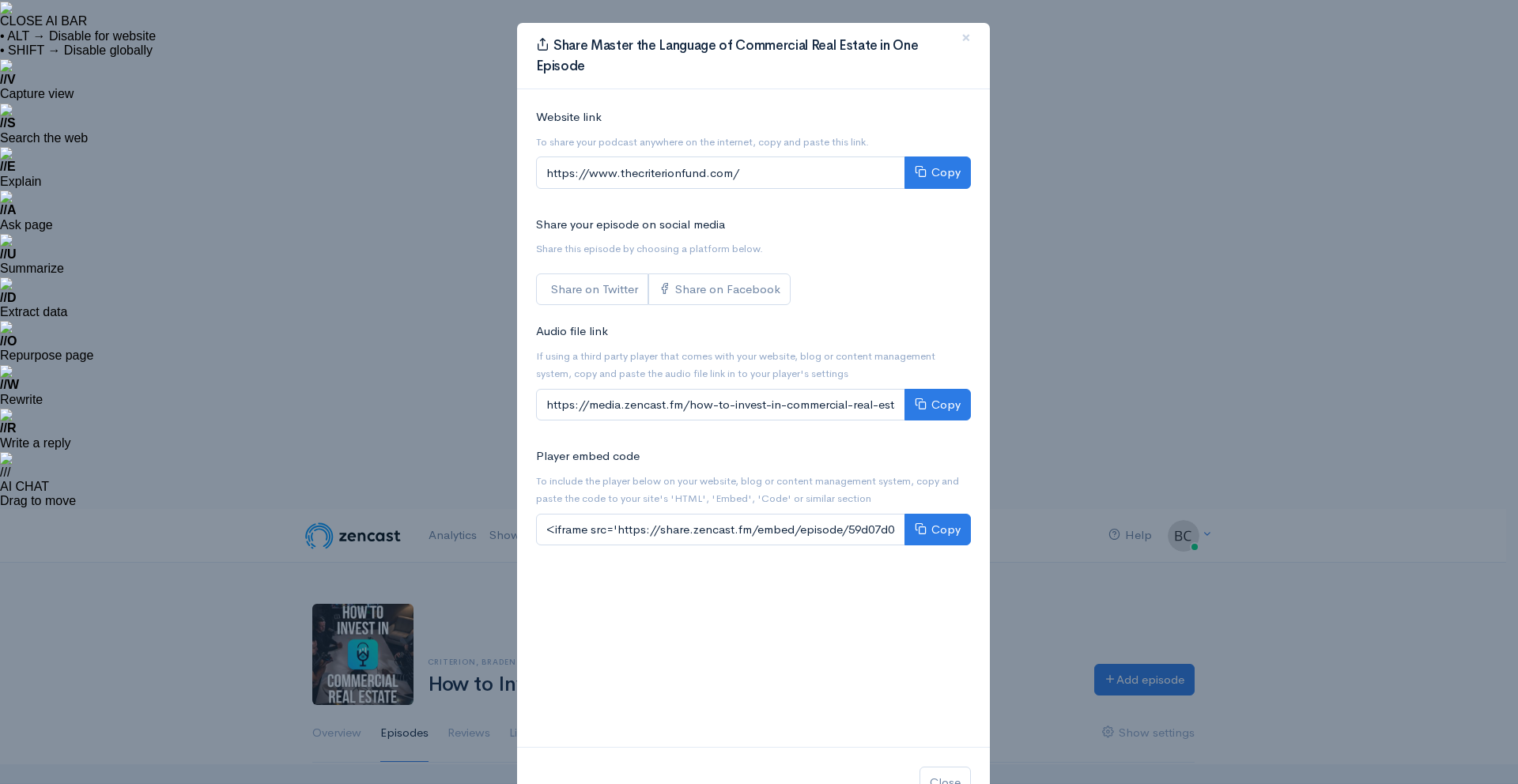 click on "Share Master the Language of Commercial Real Estate in One Episode   ×   Website link   To share your podcast anywhere on the internet, copy and paste this link.   https://www.thecriterionfund.com/   Copy   Share your episode on social media   Share this episode by choosing a platform below.     Share on Twitter   Share on Facebook   Audio file link   If using a third party player that comes with your website, blog or content management system, copy and paste the audio file link in to your player's settings   https://media.zencast.fm/how-to-invest-in-commercial-real-estate/59d07d0c-1280-4301-8e95-df912bb5aa69.mp3   Copy   Player embed code   To include the player below on your website, blog or content management system,
copy and paste the code to your site's 'HTML', 'Embed', 'Code' or similar section     Copy     Close" at bounding box center [759, 392] 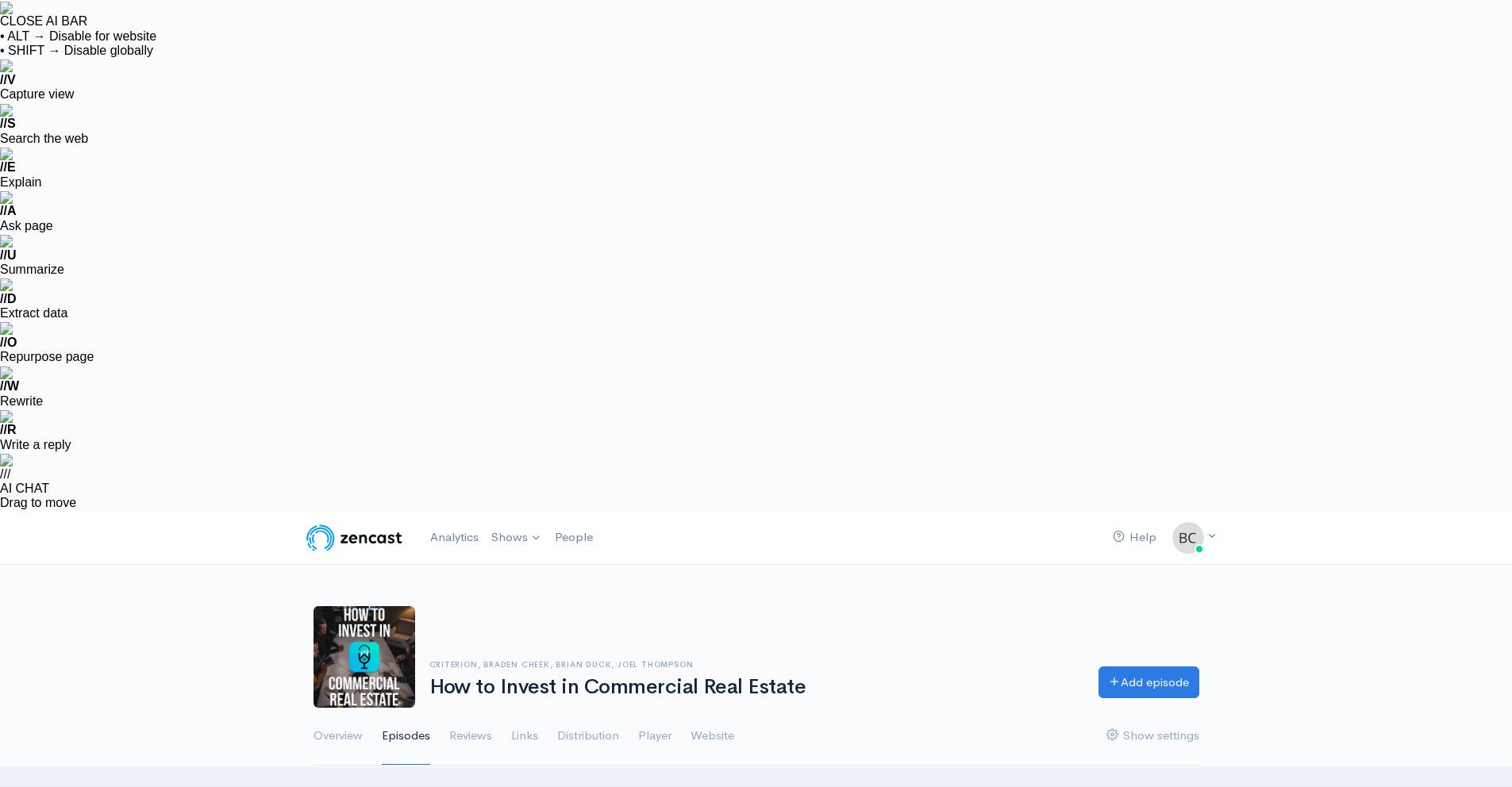 click on "Overview
Episodes
Reviews
Links
Distribution
Player
Website
Show settings" at bounding box center (756, 736) 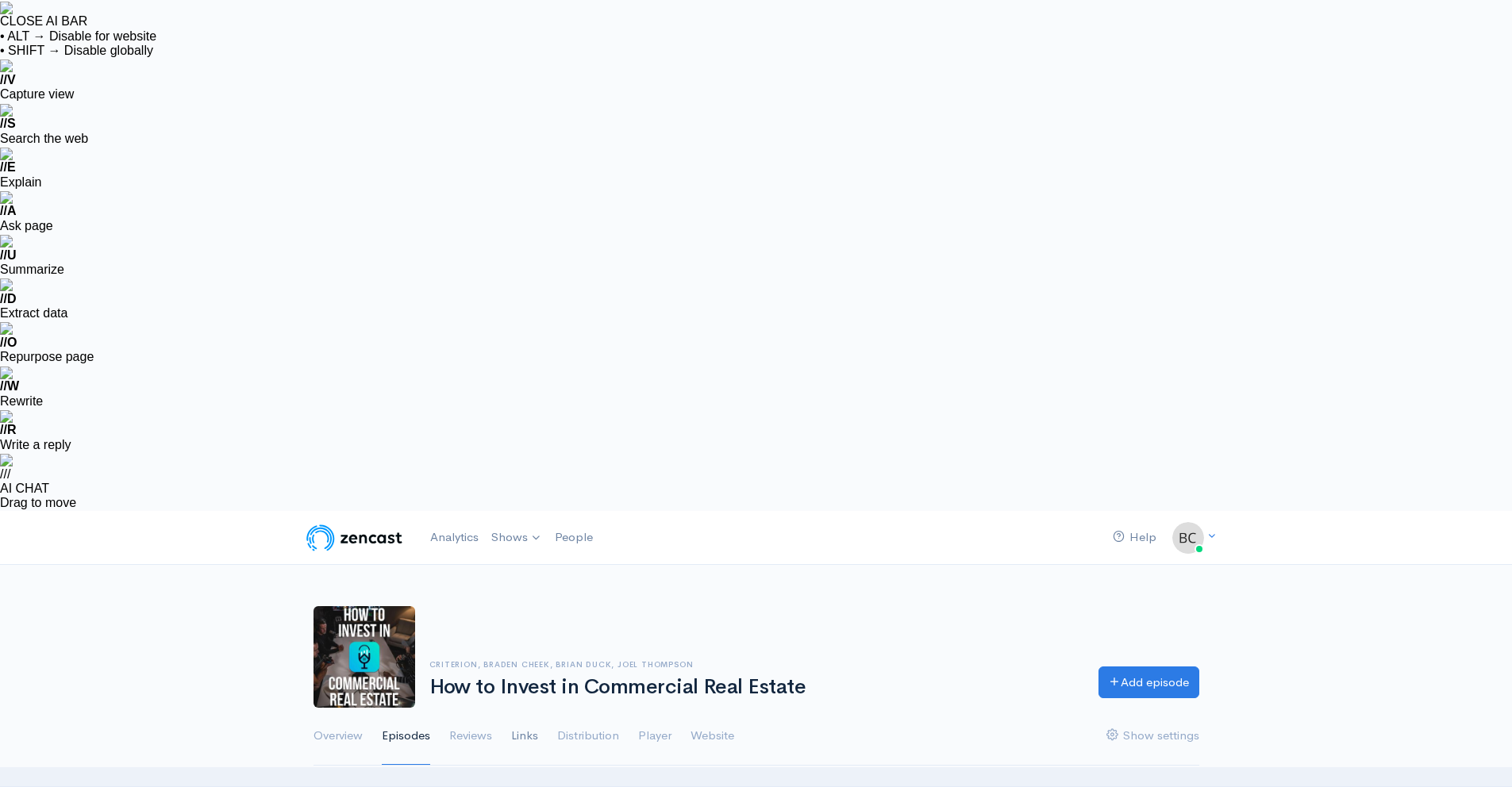 click on "Links" at bounding box center (525, 736) 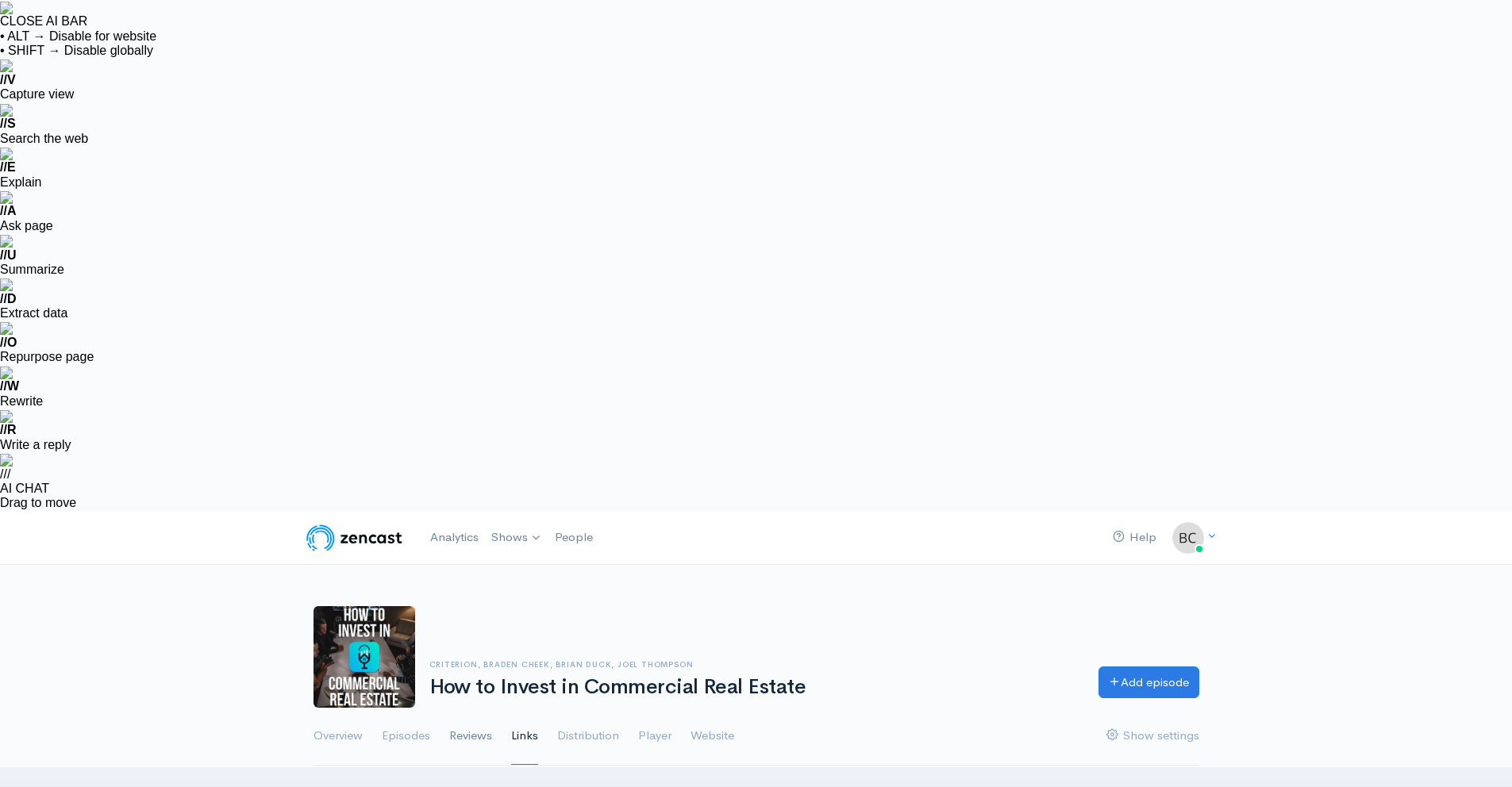 scroll, scrollTop: 0, scrollLeft: 0, axis: both 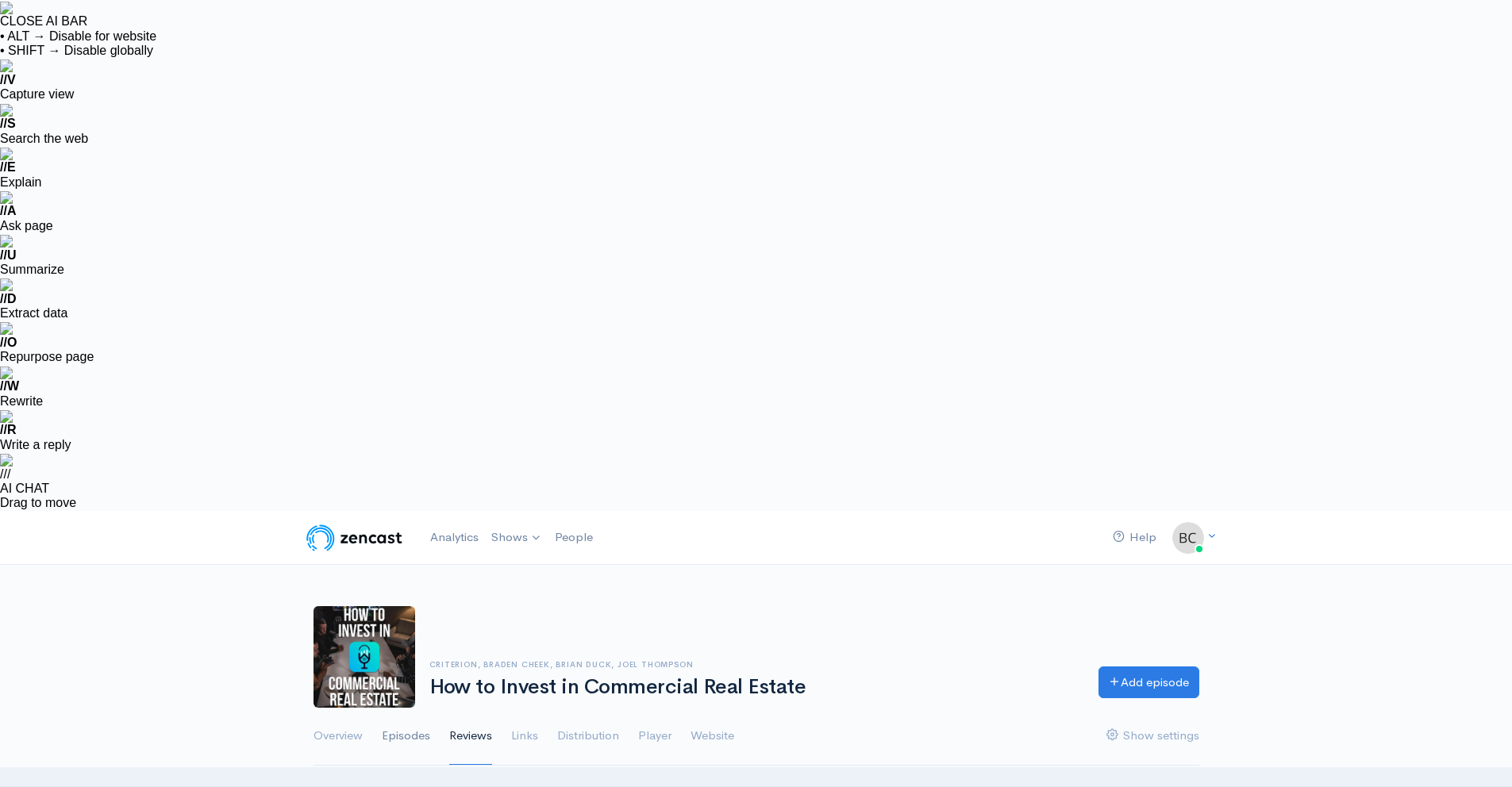 click on "Episodes" at bounding box center (406, 736) 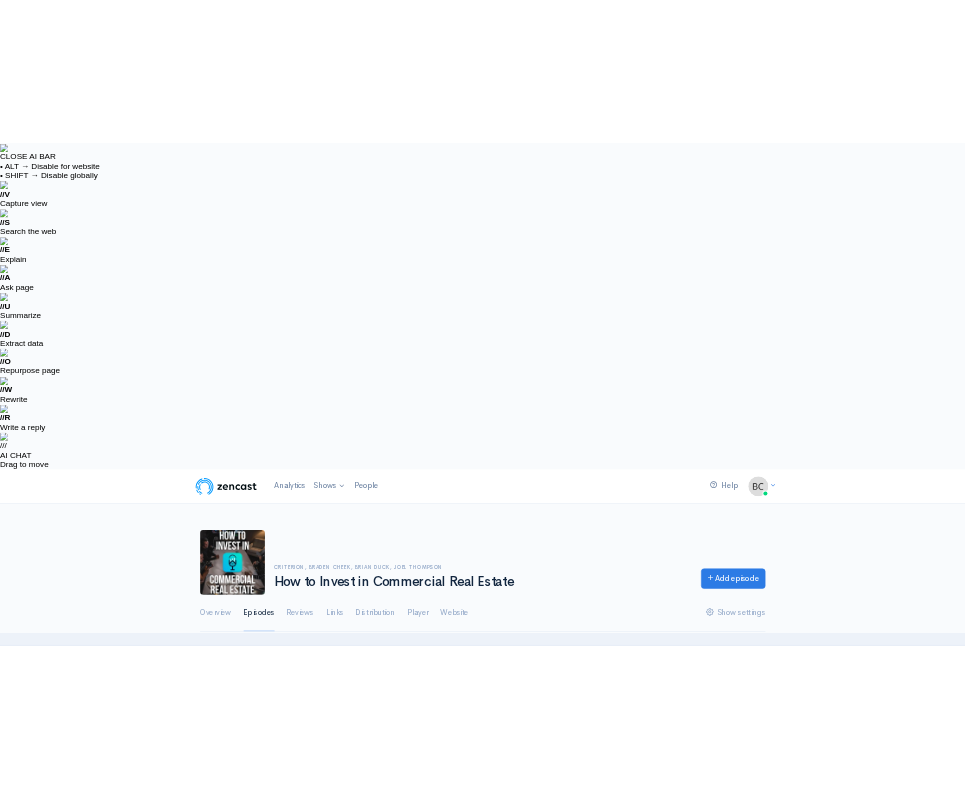 scroll, scrollTop: 0, scrollLeft: 0, axis: both 